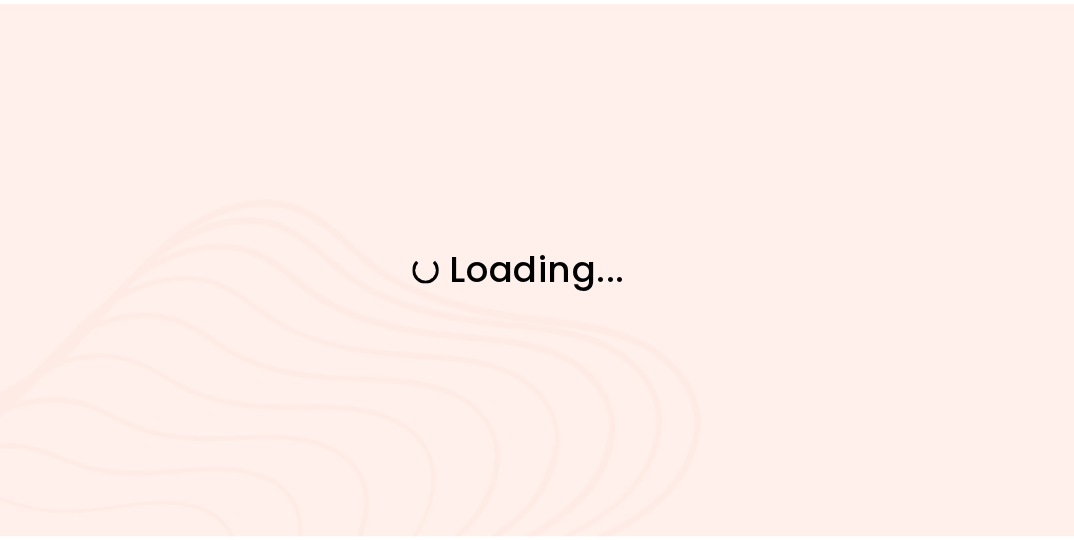 scroll, scrollTop: 0, scrollLeft: 0, axis: both 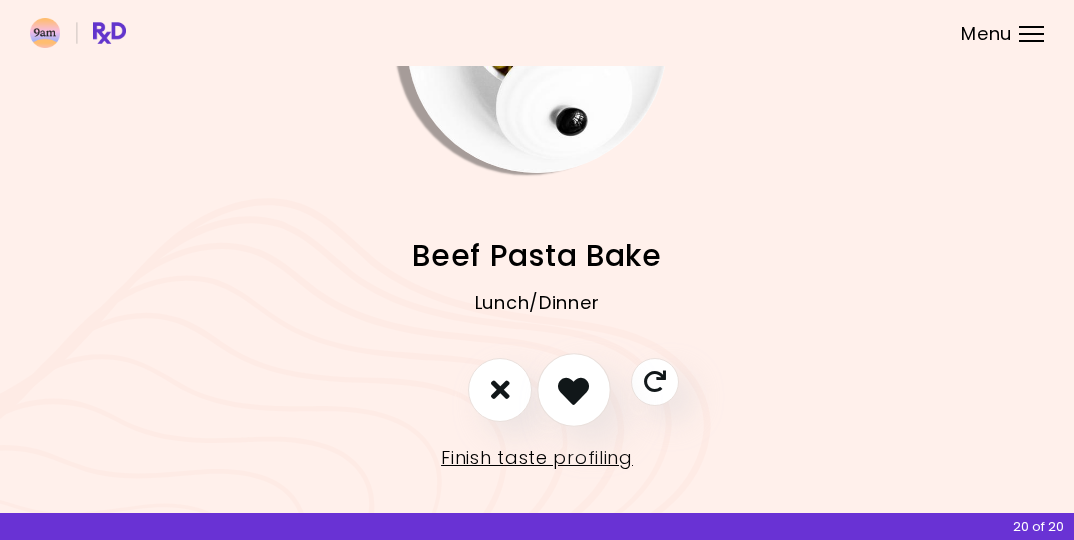 click at bounding box center [573, 389] 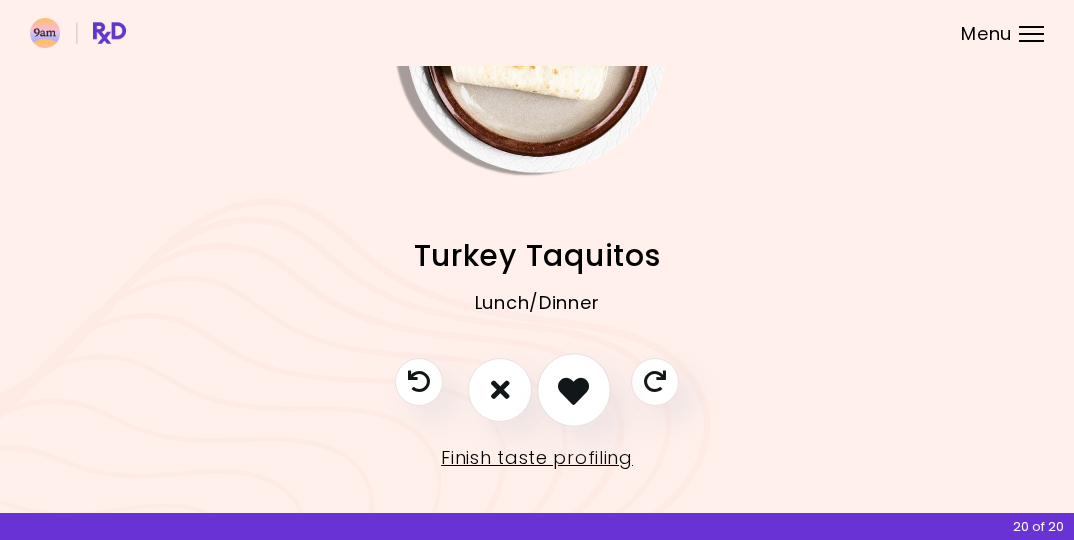 click at bounding box center [573, 389] 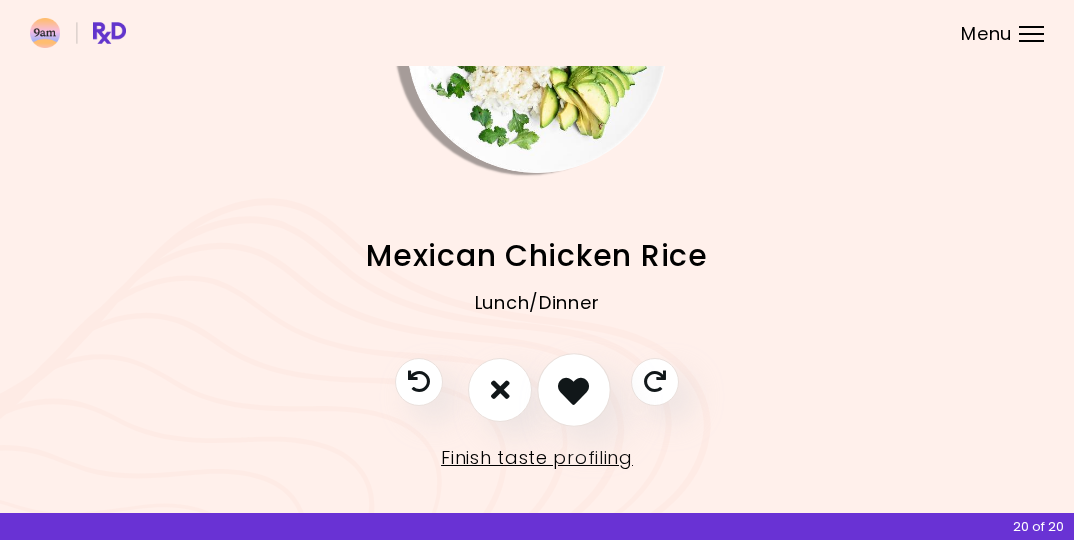 click at bounding box center (573, 389) 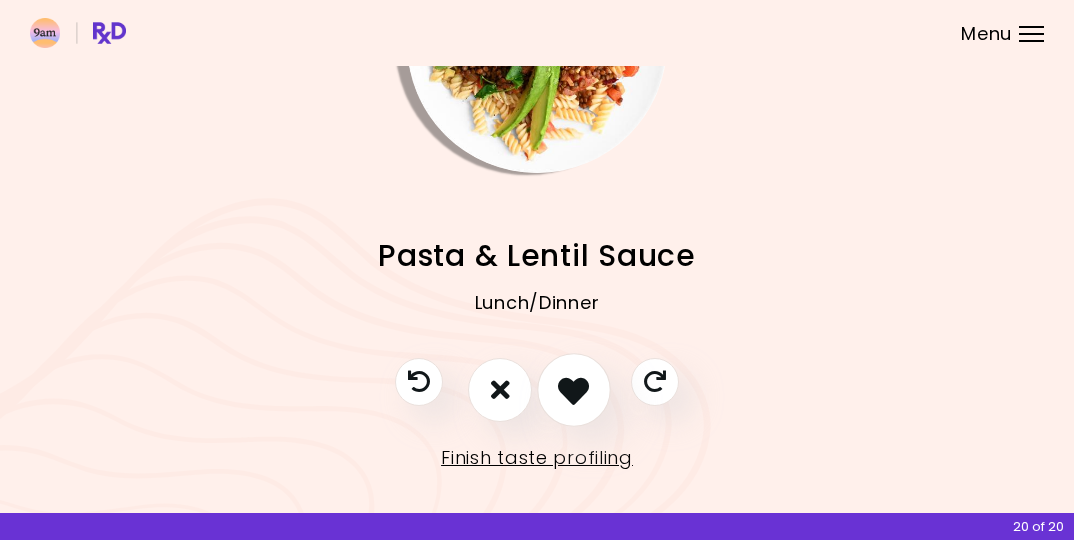 click at bounding box center (573, 389) 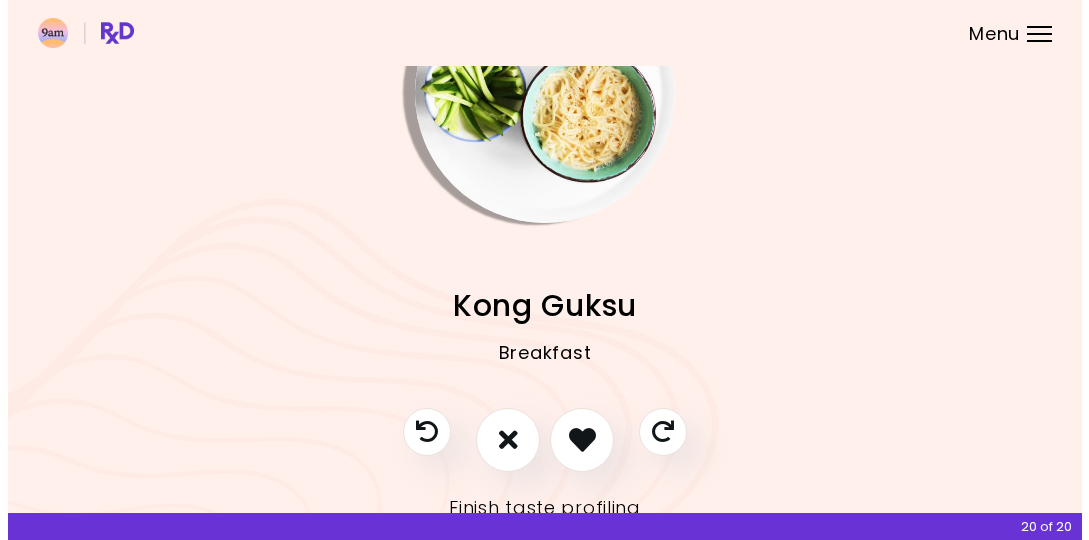 scroll, scrollTop: 139, scrollLeft: 0, axis: vertical 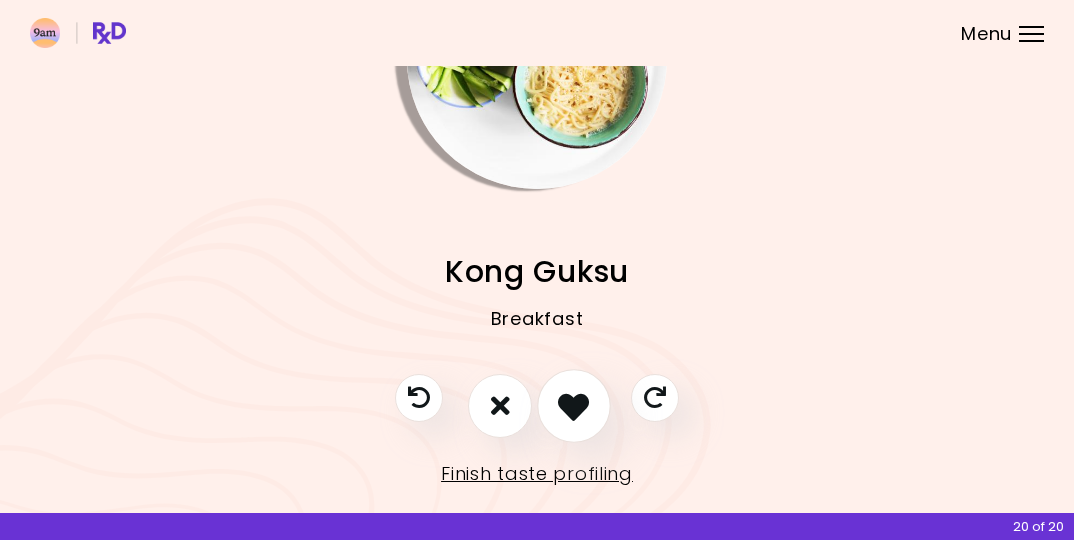 click at bounding box center (573, 405) 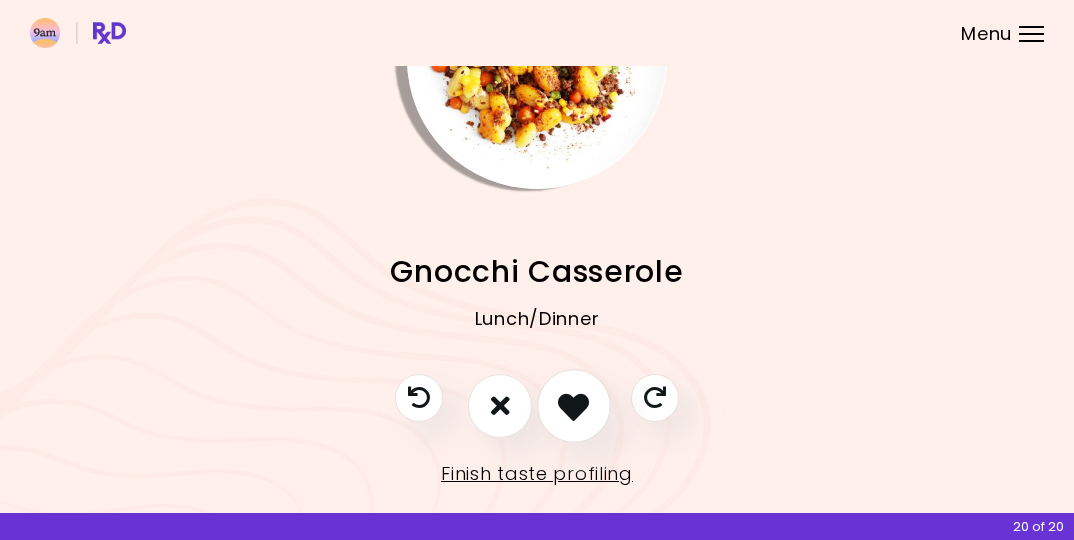 click at bounding box center [573, 405] 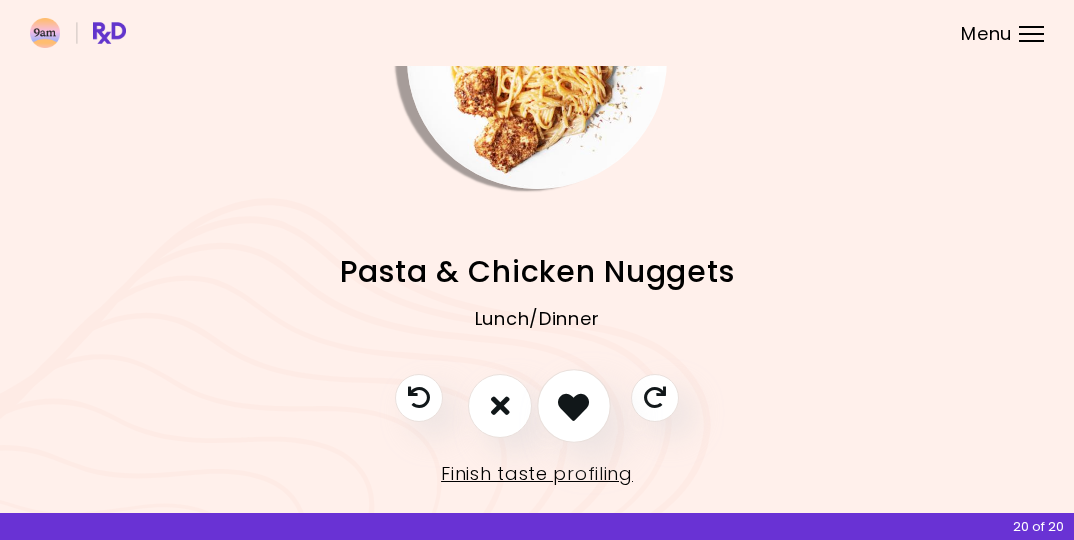 click at bounding box center (573, 405) 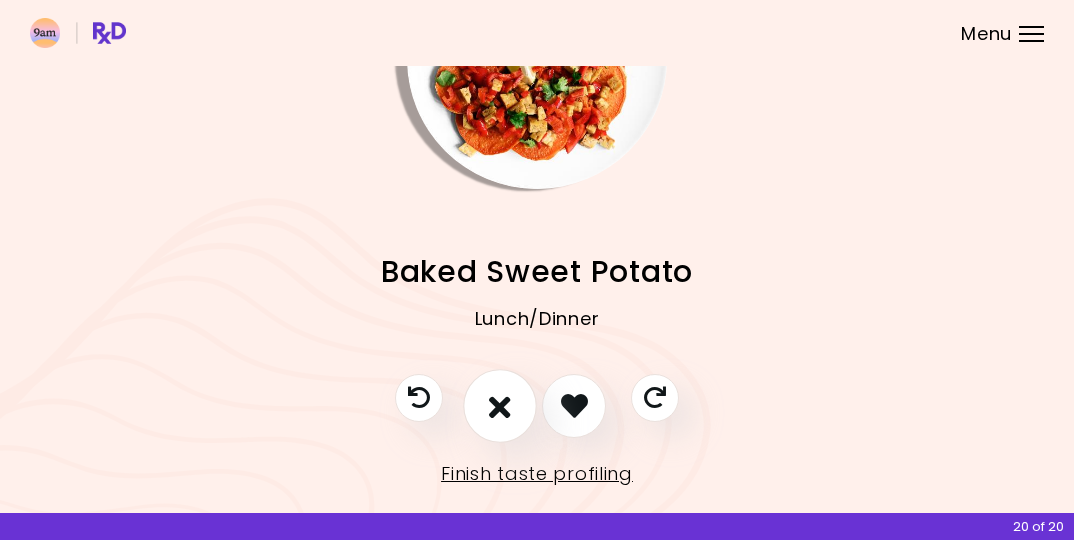 click at bounding box center [500, 405] 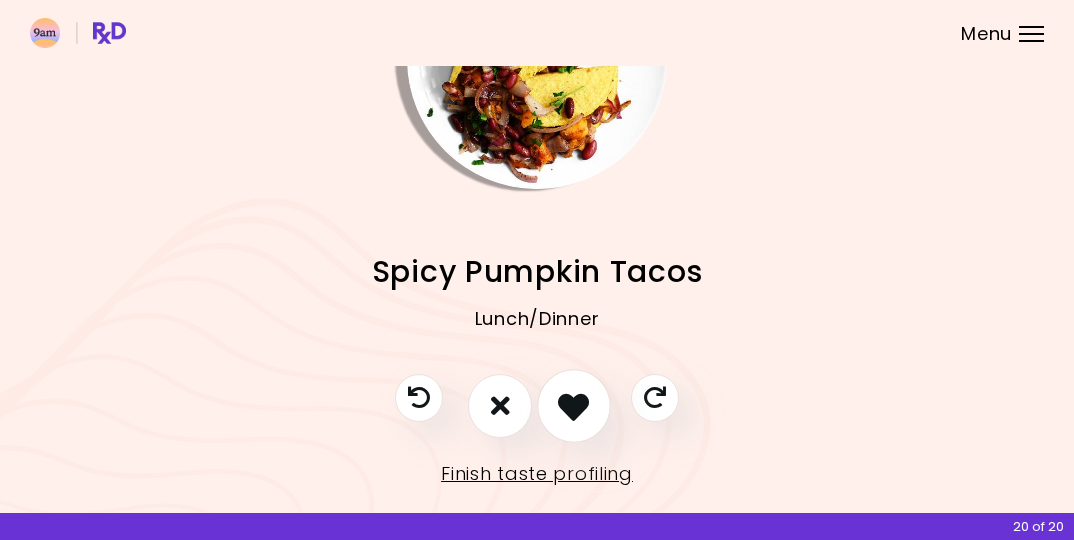 click at bounding box center (573, 405) 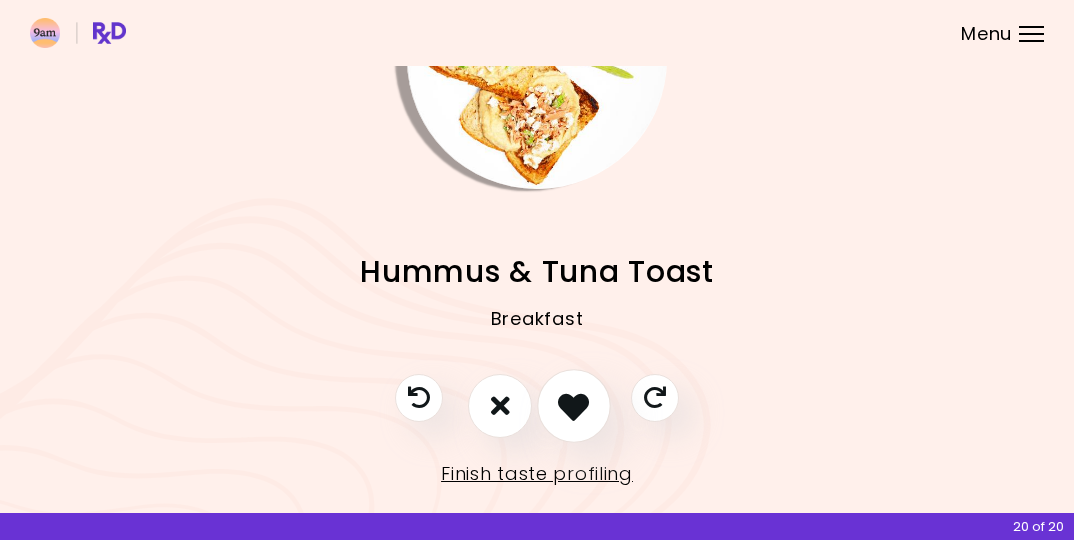 click at bounding box center (573, 405) 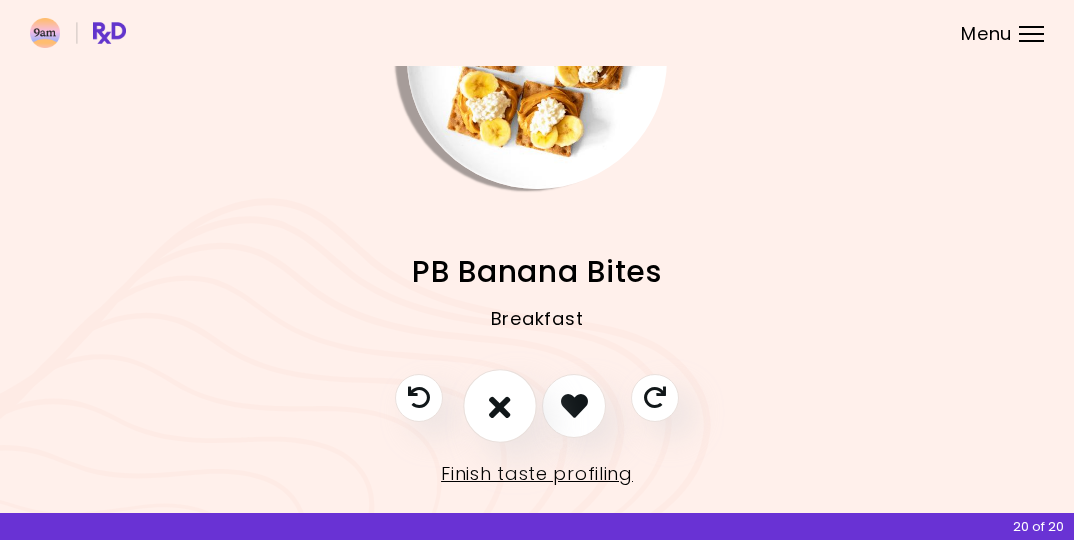 click at bounding box center [500, 405] 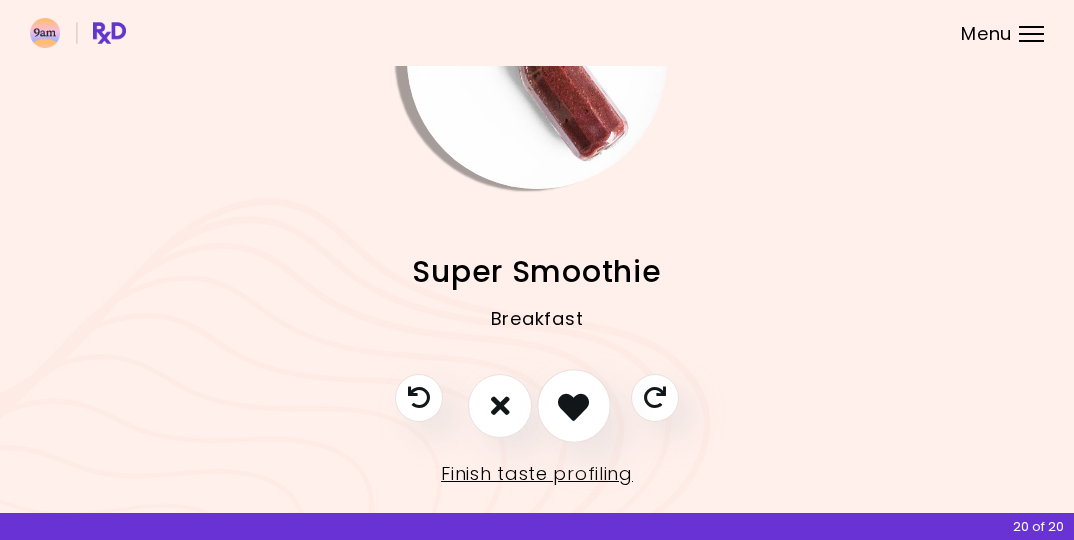 click at bounding box center [573, 405] 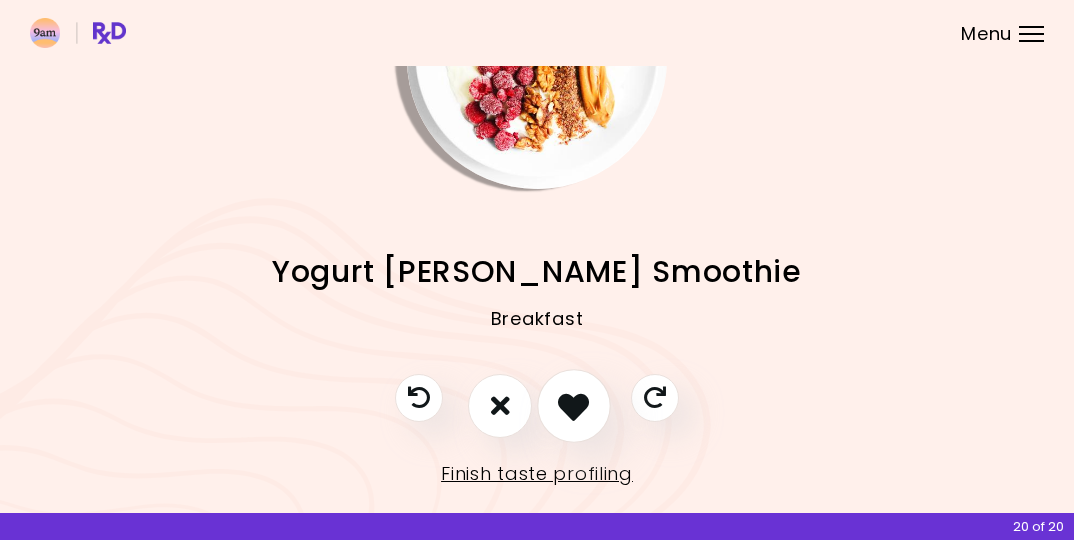 click at bounding box center [573, 405] 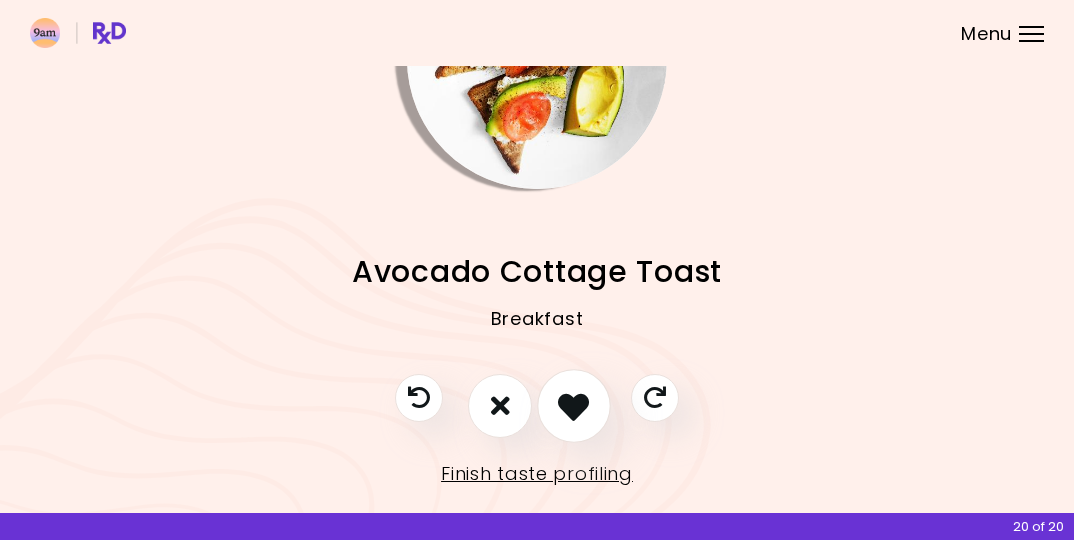 click at bounding box center (573, 405) 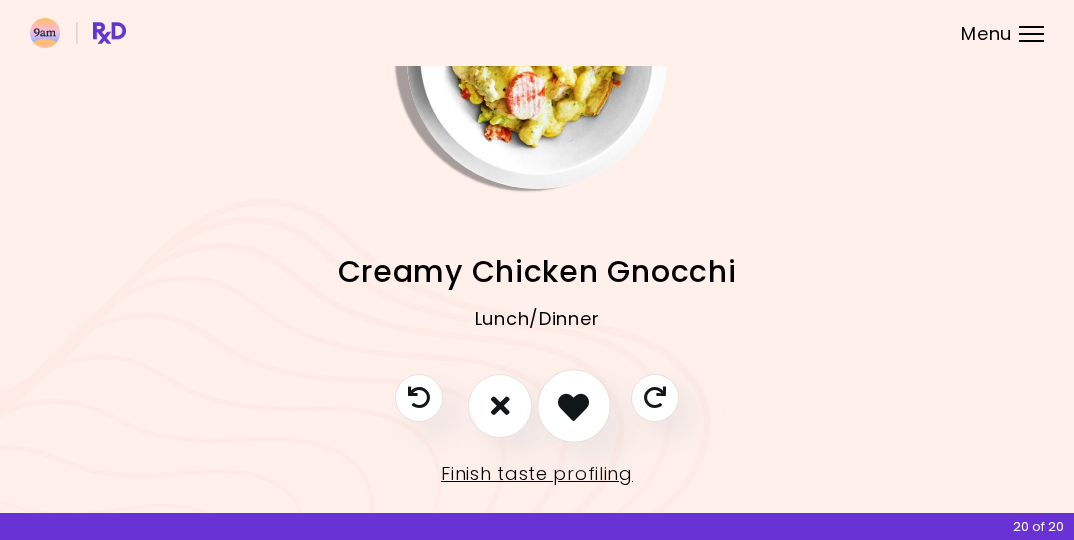 click at bounding box center (573, 405) 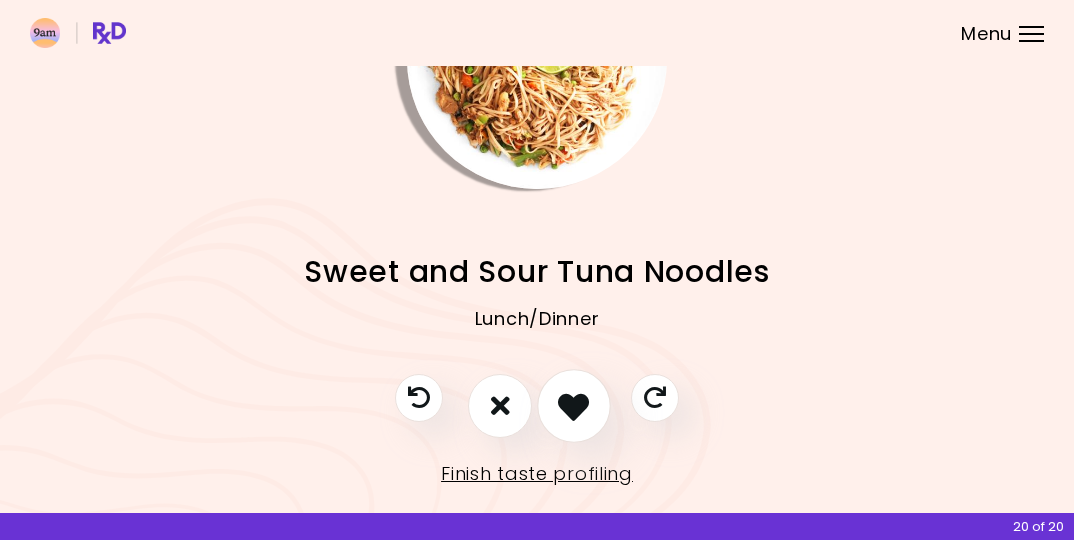 click at bounding box center [573, 405] 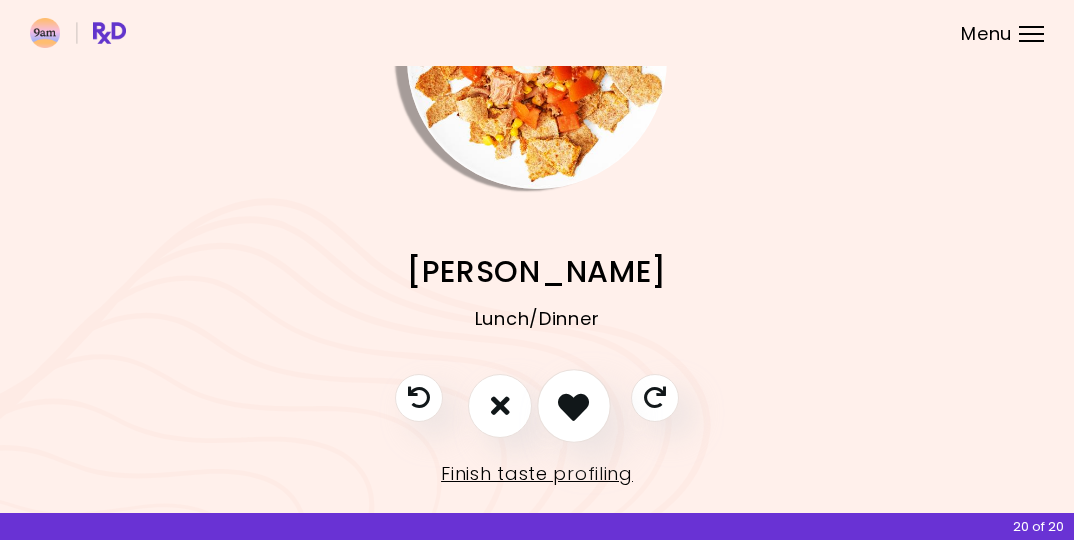 click at bounding box center (573, 405) 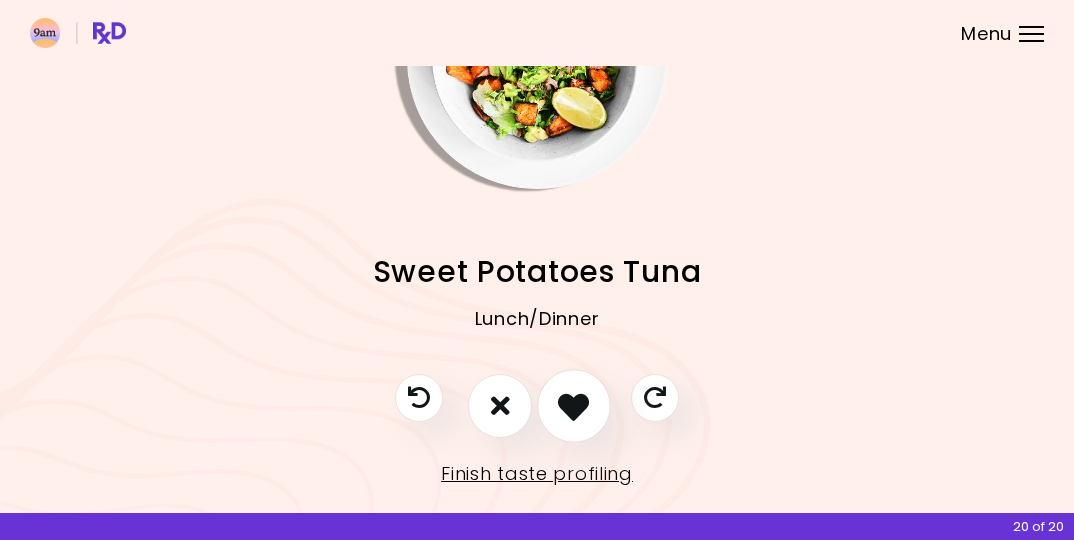 click at bounding box center (573, 405) 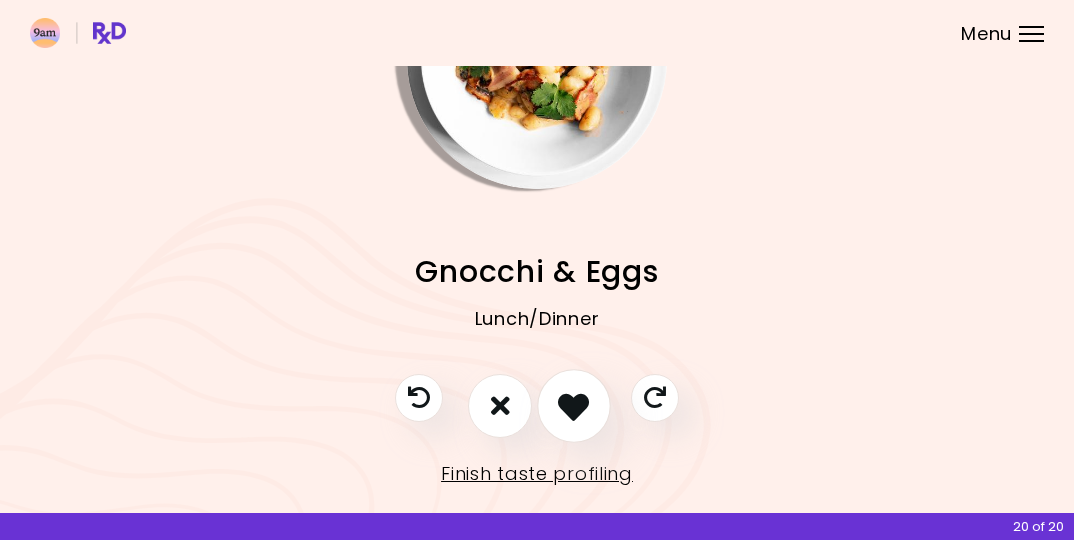 click at bounding box center (573, 405) 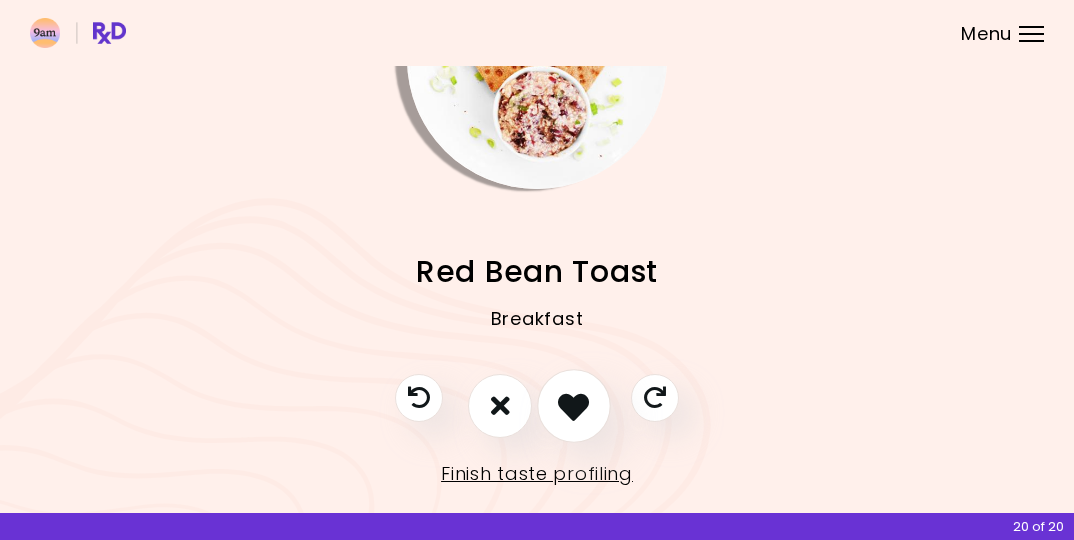 click at bounding box center [573, 405] 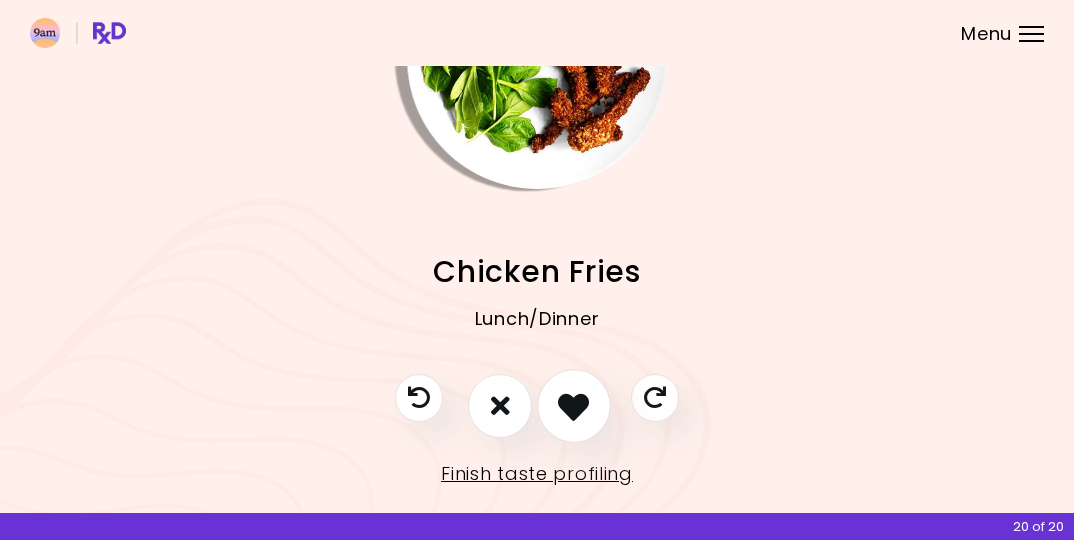 click at bounding box center (573, 405) 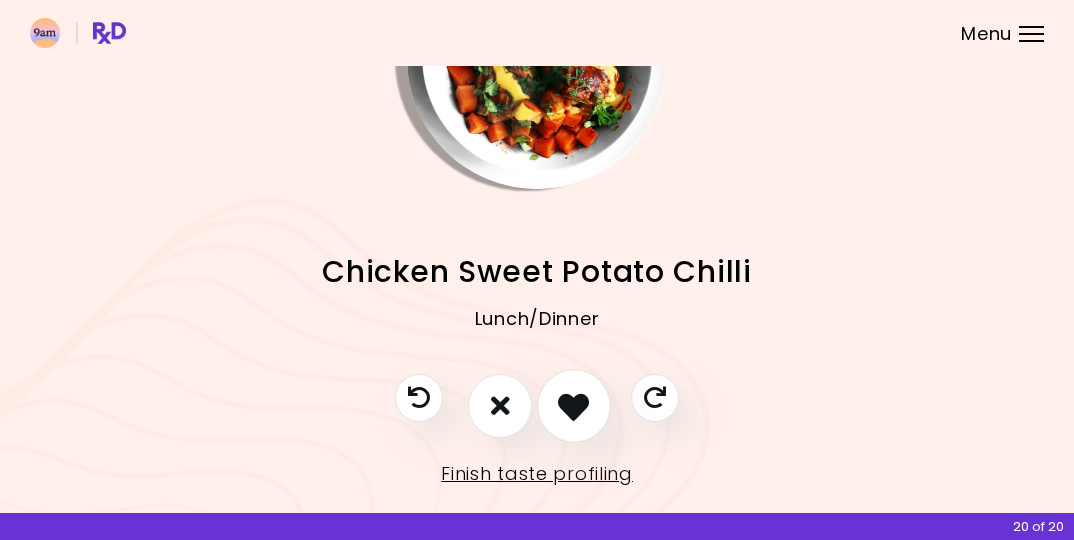 click at bounding box center [573, 405] 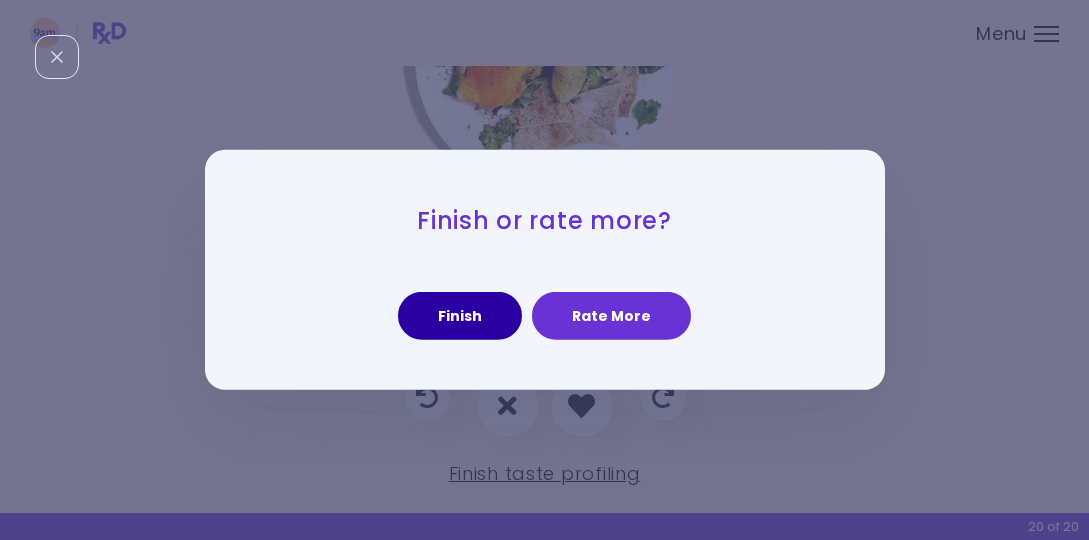 click on "Finish" at bounding box center [460, 316] 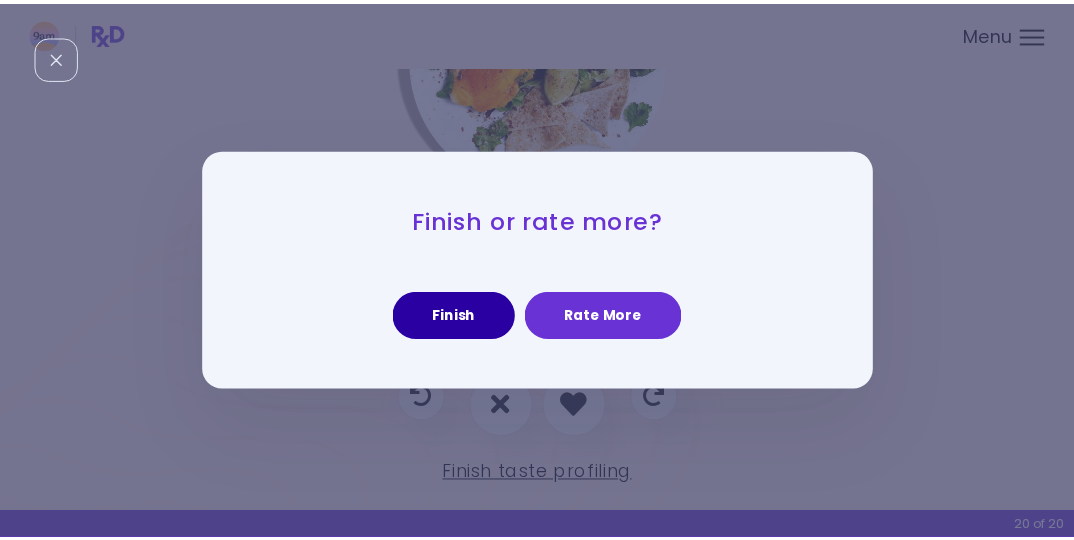 scroll, scrollTop: 0, scrollLeft: 0, axis: both 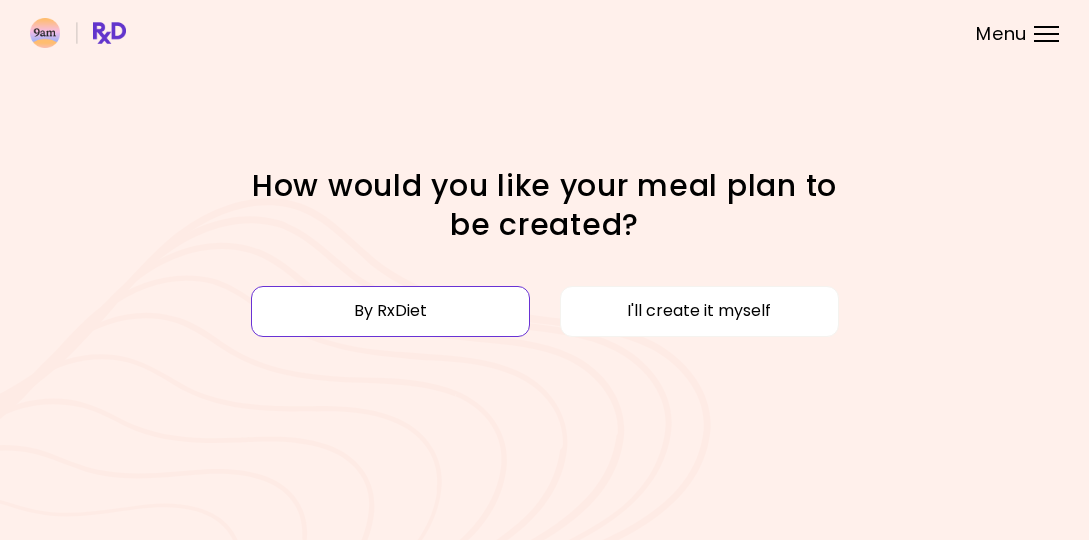 click on "By RxDiet" at bounding box center (390, 311) 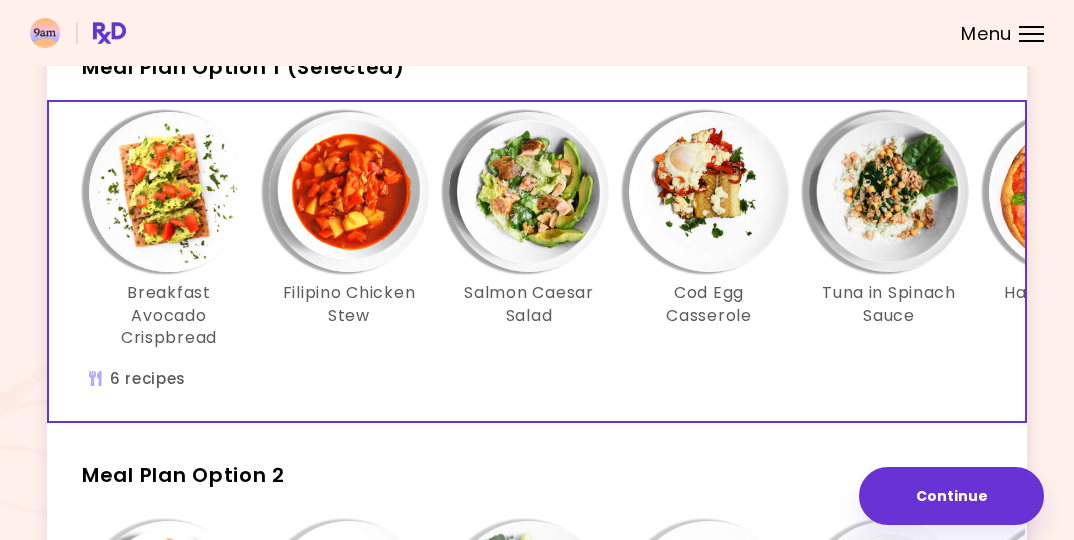 scroll, scrollTop: 144, scrollLeft: 0, axis: vertical 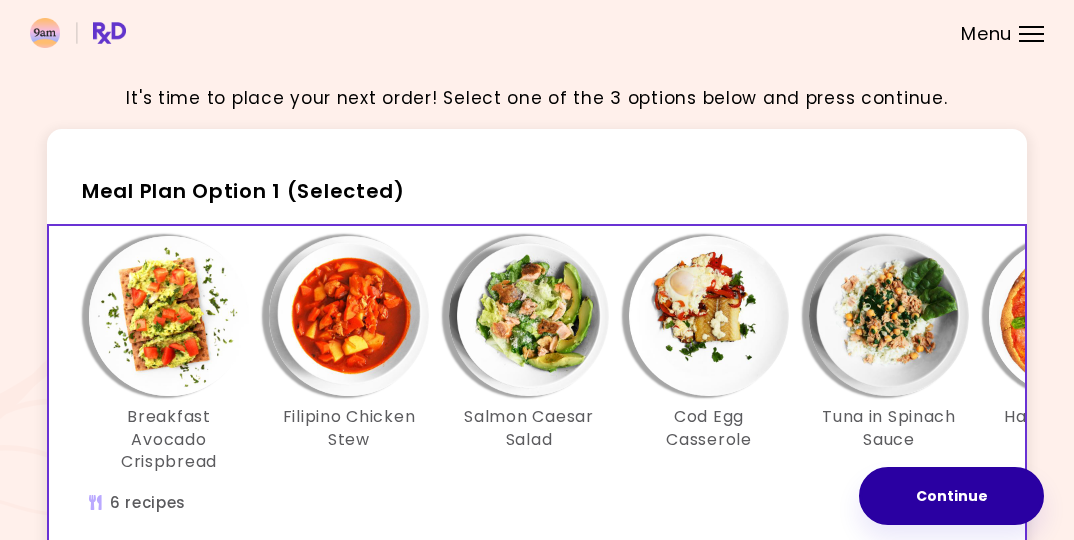 click on "Continue" at bounding box center [951, 496] 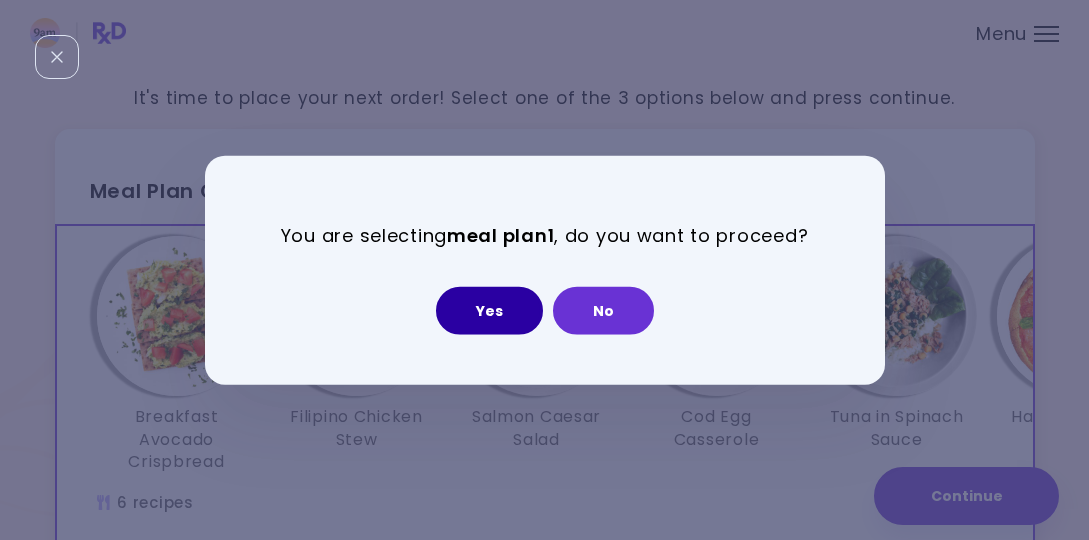 click on "Yes" at bounding box center (489, 310) 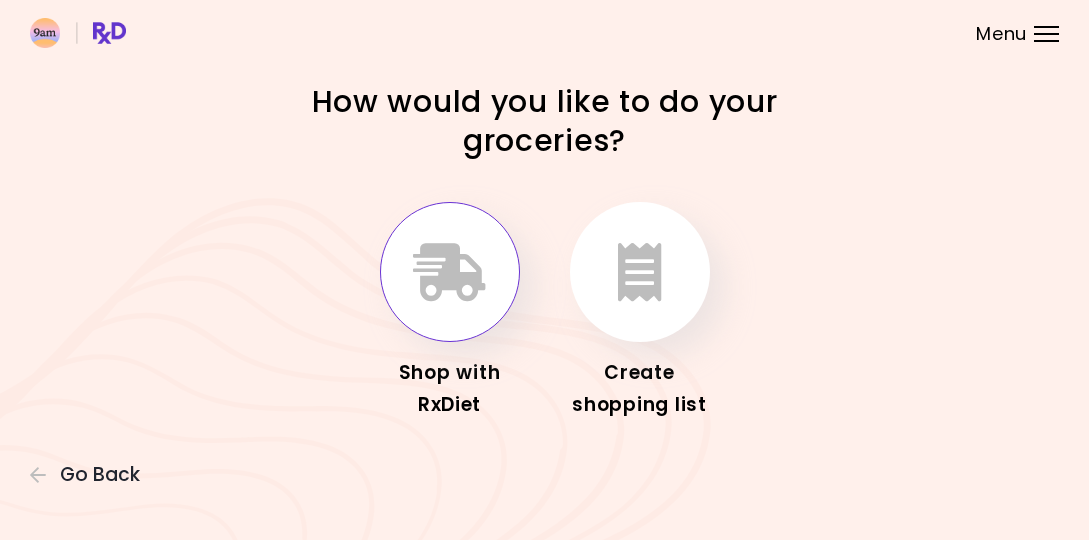 click at bounding box center [449, 272] 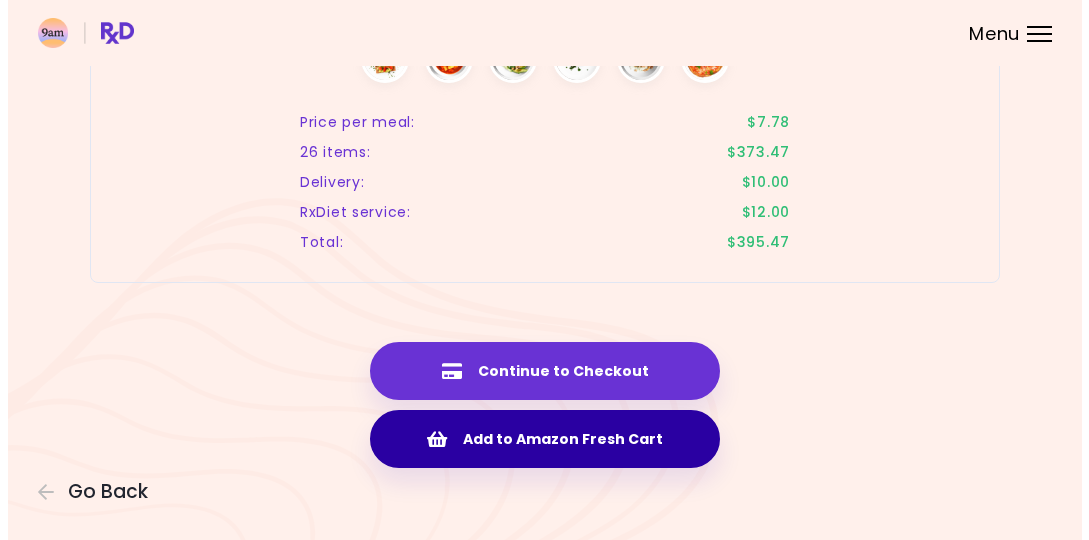 scroll, scrollTop: 3029, scrollLeft: 0, axis: vertical 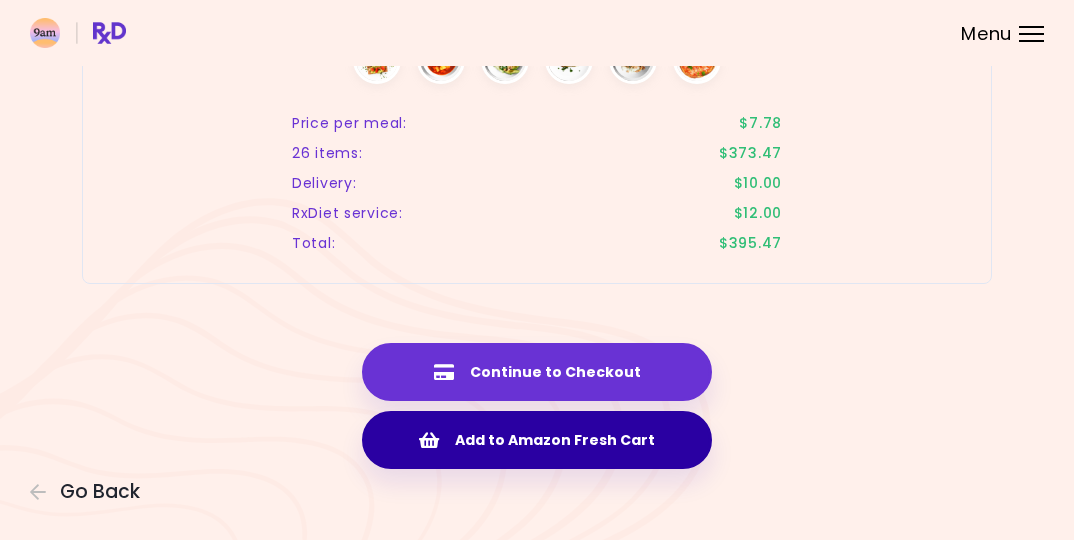 click on "Add to Amazon Fresh Cart" at bounding box center [537, 440] 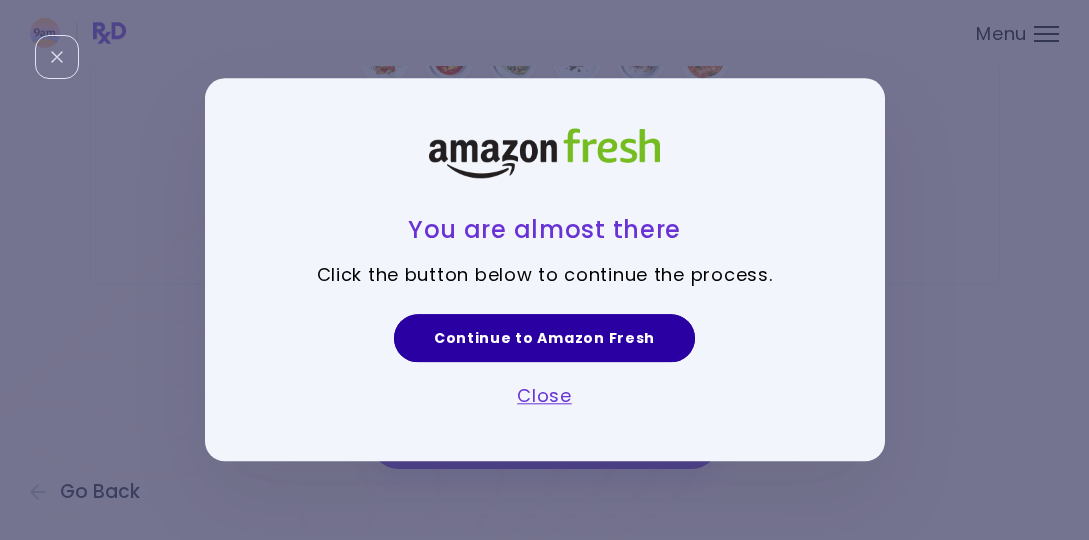 click on "Continue to Amazon Fresh" at bounding box center [544, 338] 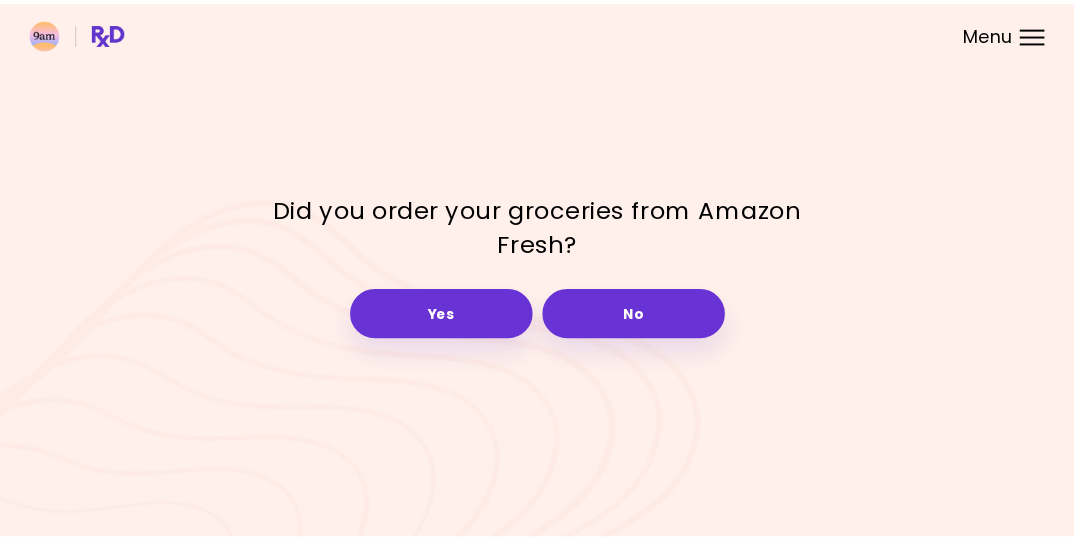 scroll, scrollTop: 0, scrollLeft: 0, axis: both 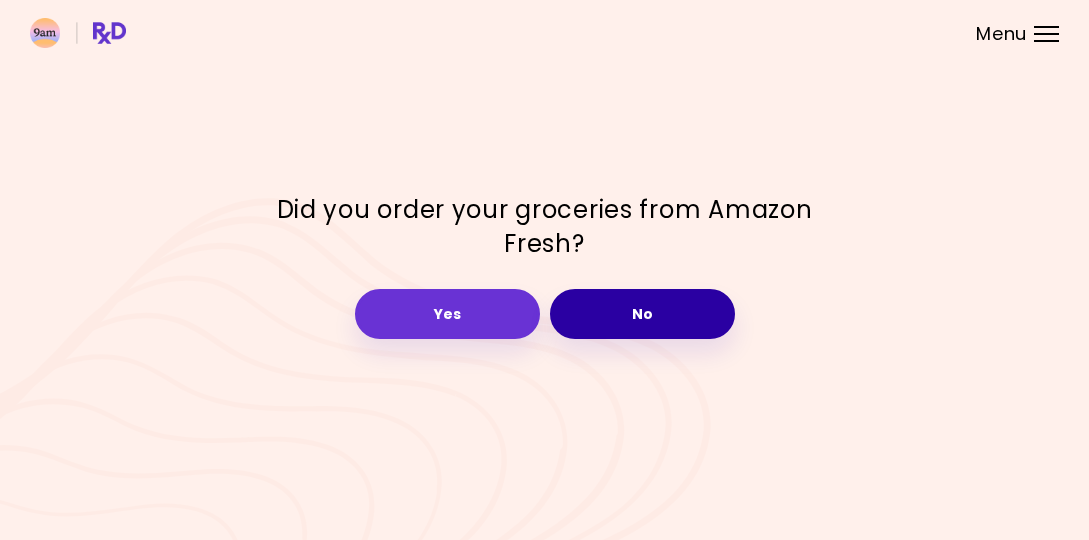click on "No" at bounding box center [642, 314] 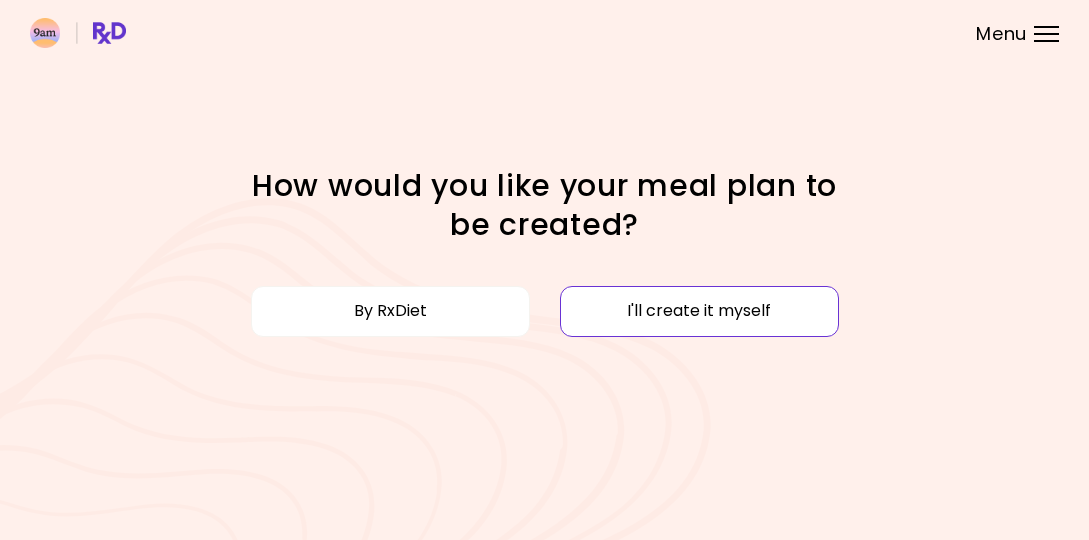 click on "I'll create it myself" at bounding box center (699, 311) 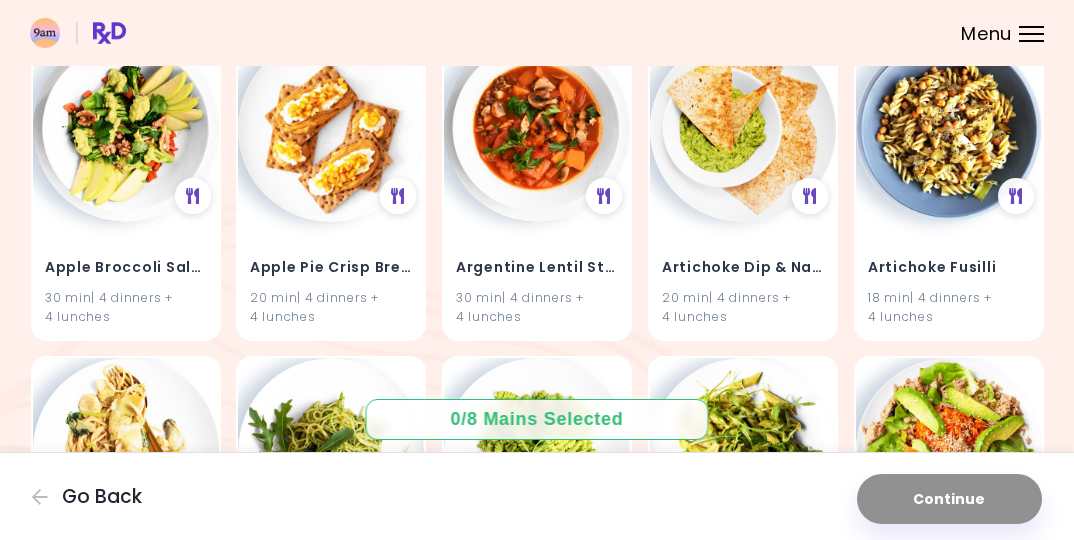 scroll, scrollTop: 237, scrollLeft: 0, axis: vertical 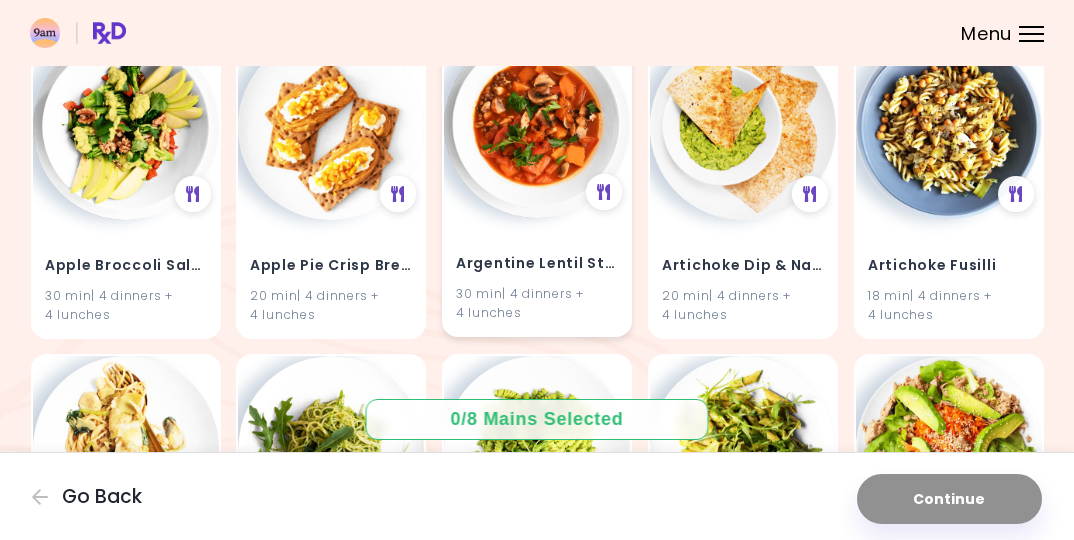 click on "Argentine Lentil Stew 30   min  |   4 dinners +
4 lunches" at bounding box center (537, 276) 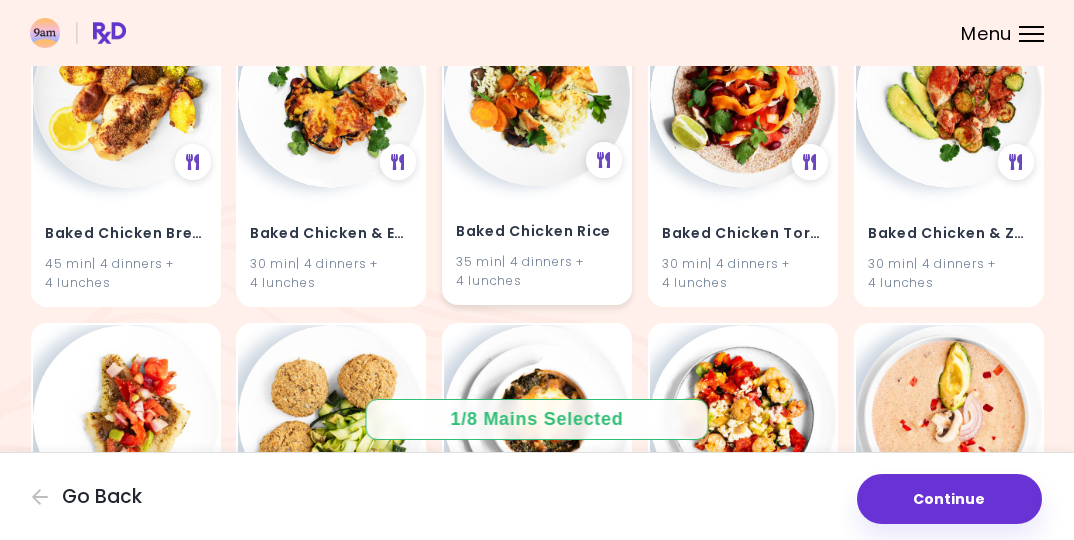 scroll, scrollTop: 3494, scrollLeft: 0, axis: vertical 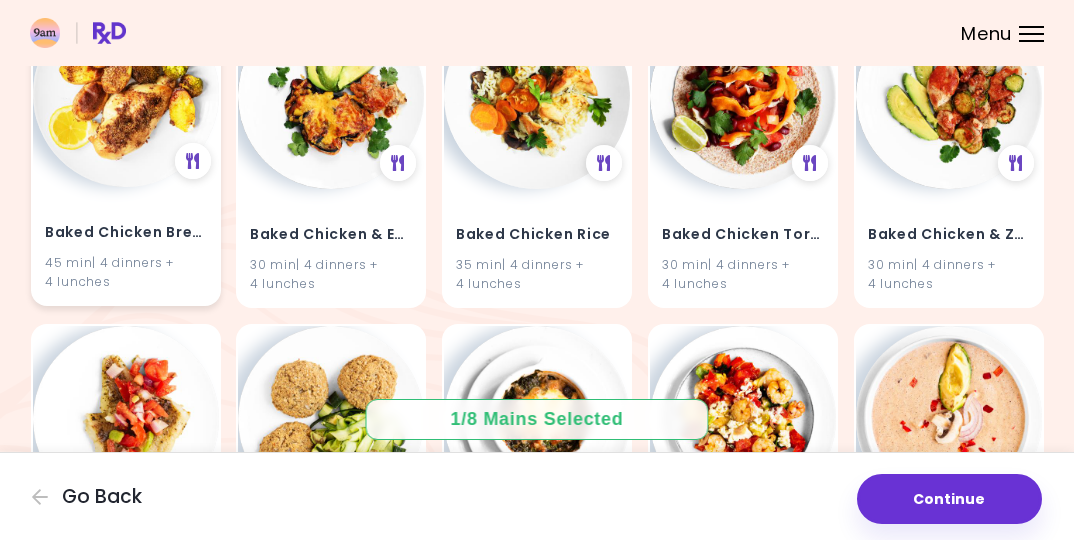 click at bounding box center [126, 94] 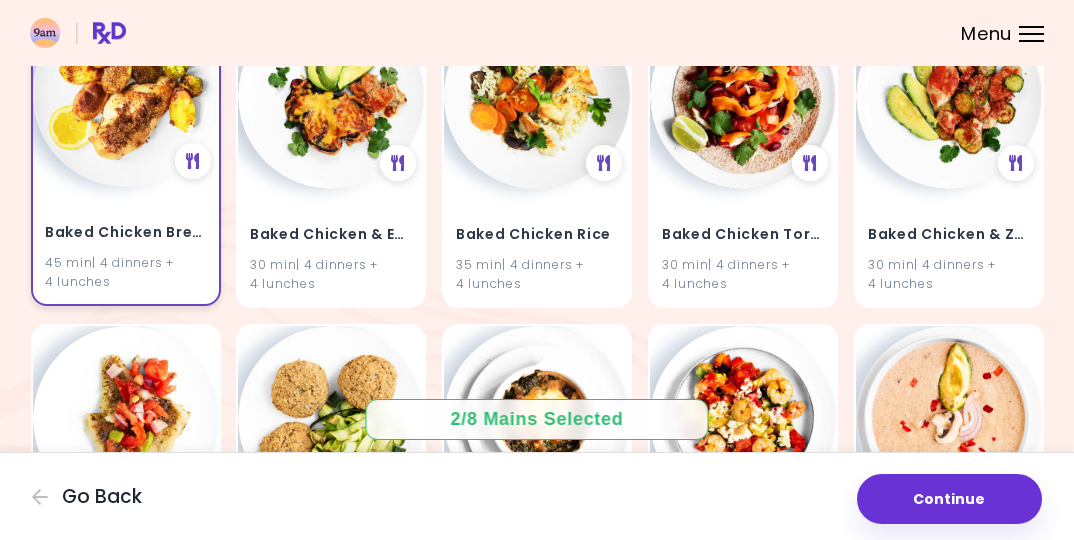 scroll, scrollTop: 3540, scrollLeft: 0, axis: vertical 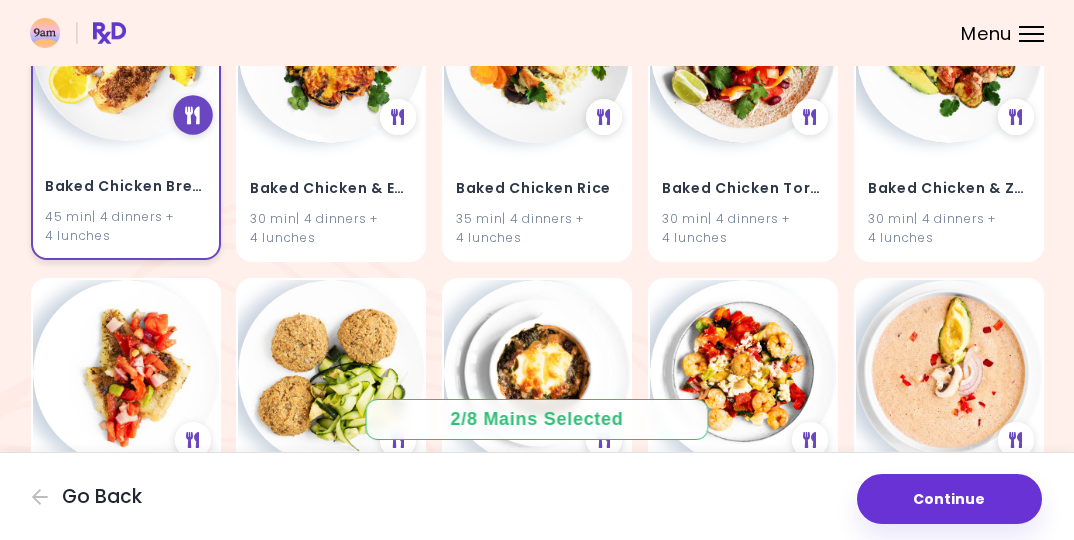 click at bounding box center (192, 115) 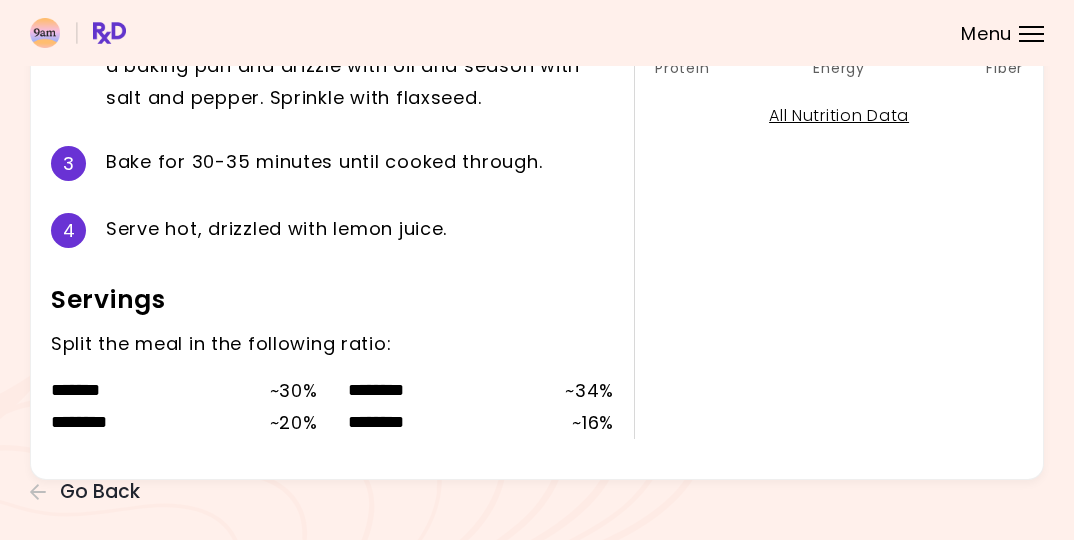 scroll, scrollTop: 572, scrollLeft: 0, axis: vertical 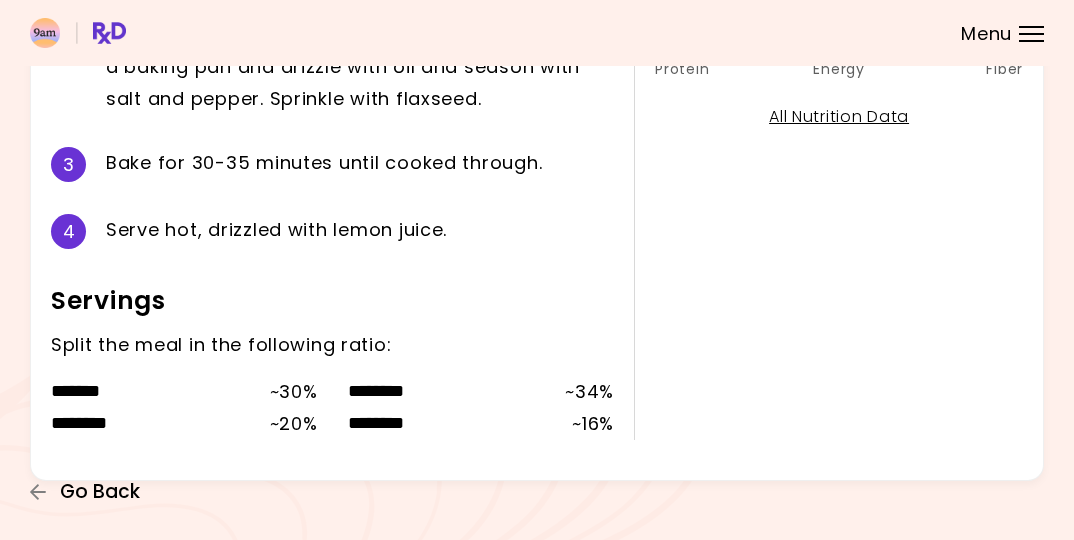 click on "Go Back" at bounding box center [100, 492] 